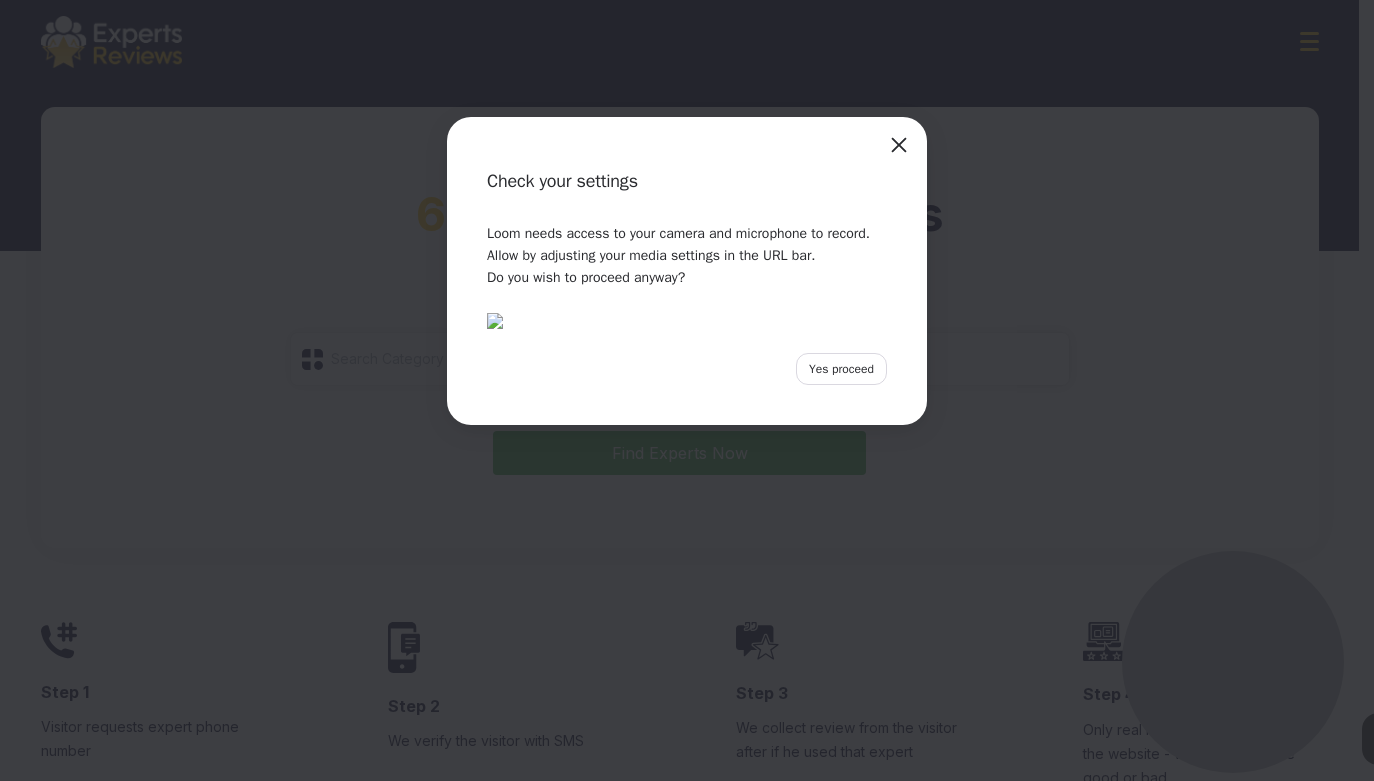 scroll, scrollTop: 0, scrollLeft: 0, axis: both 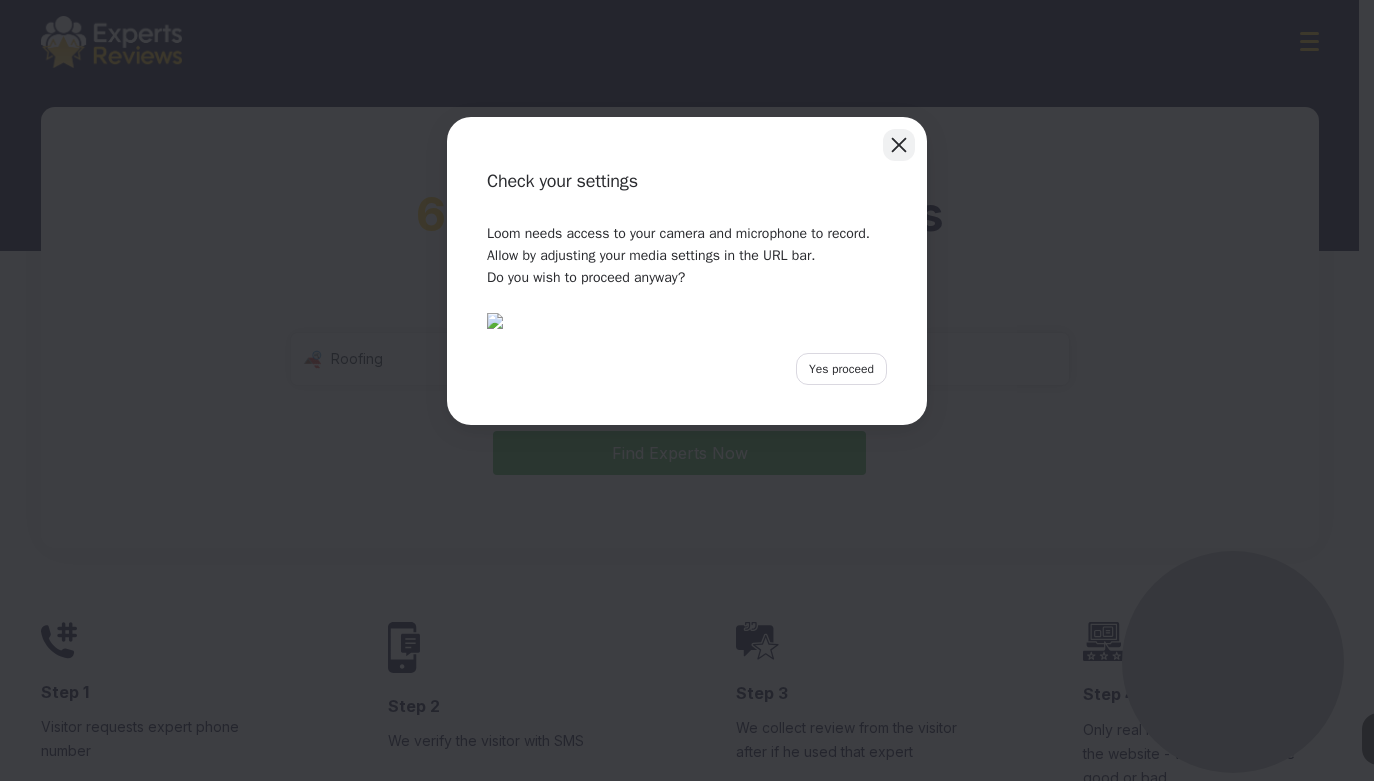 click at bounding box center [899, 145] 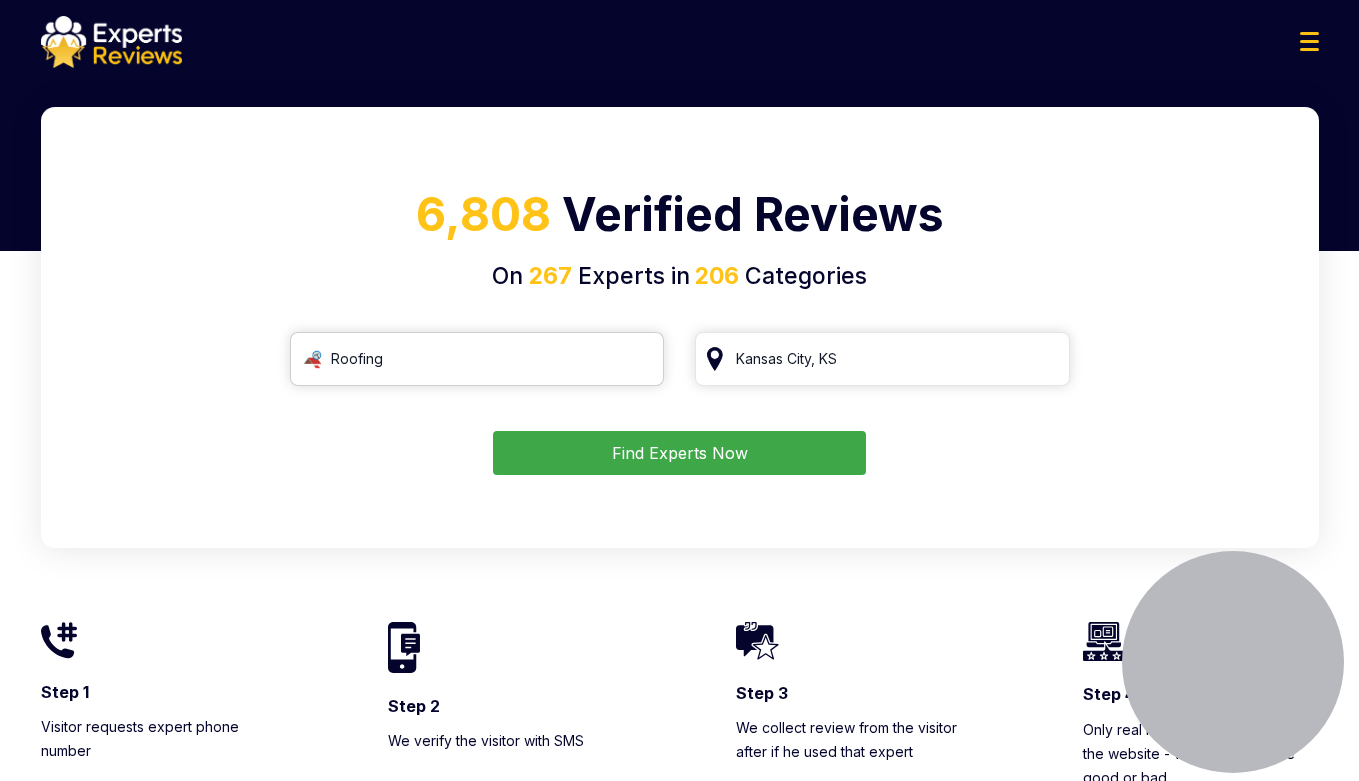 click on "Roofing" at bounding box center (477, 359) 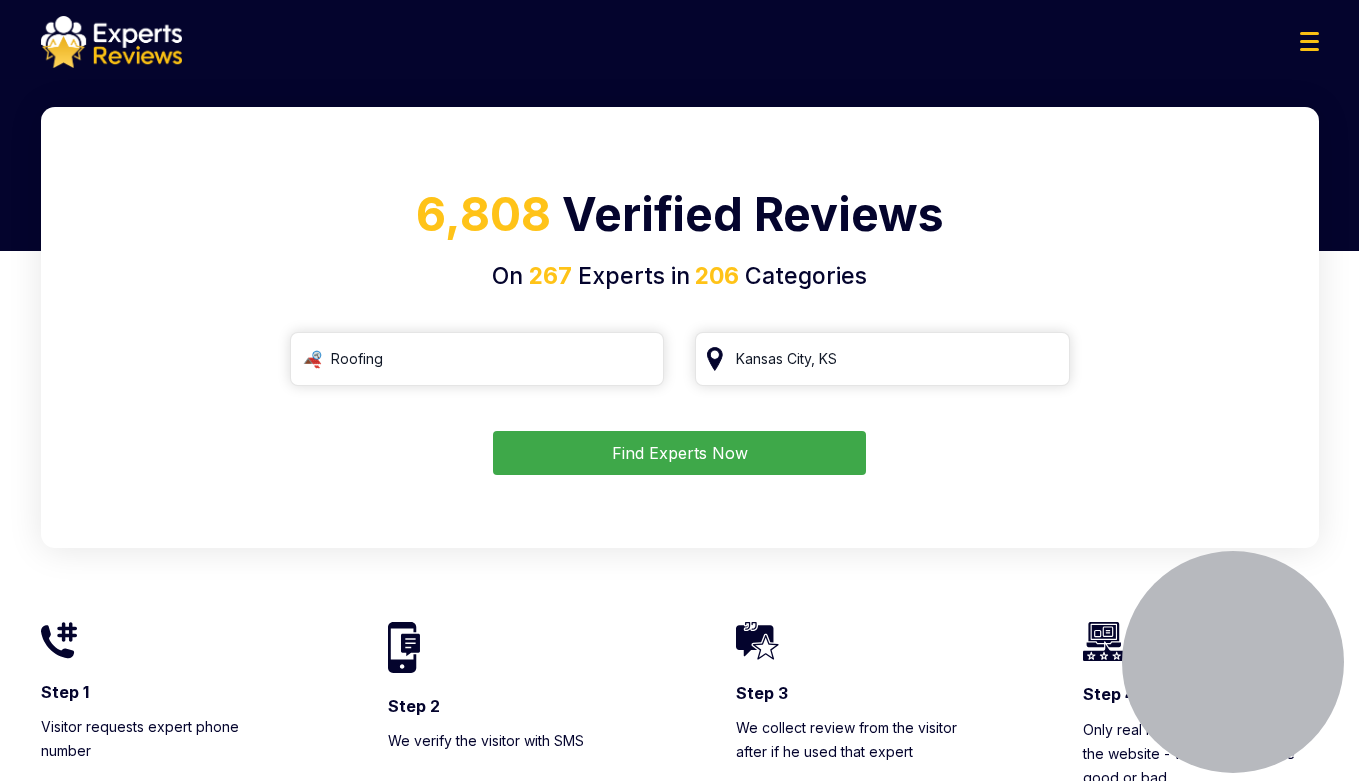 click on "Roofing Find Experts Now" at bounding box center [680, 403] 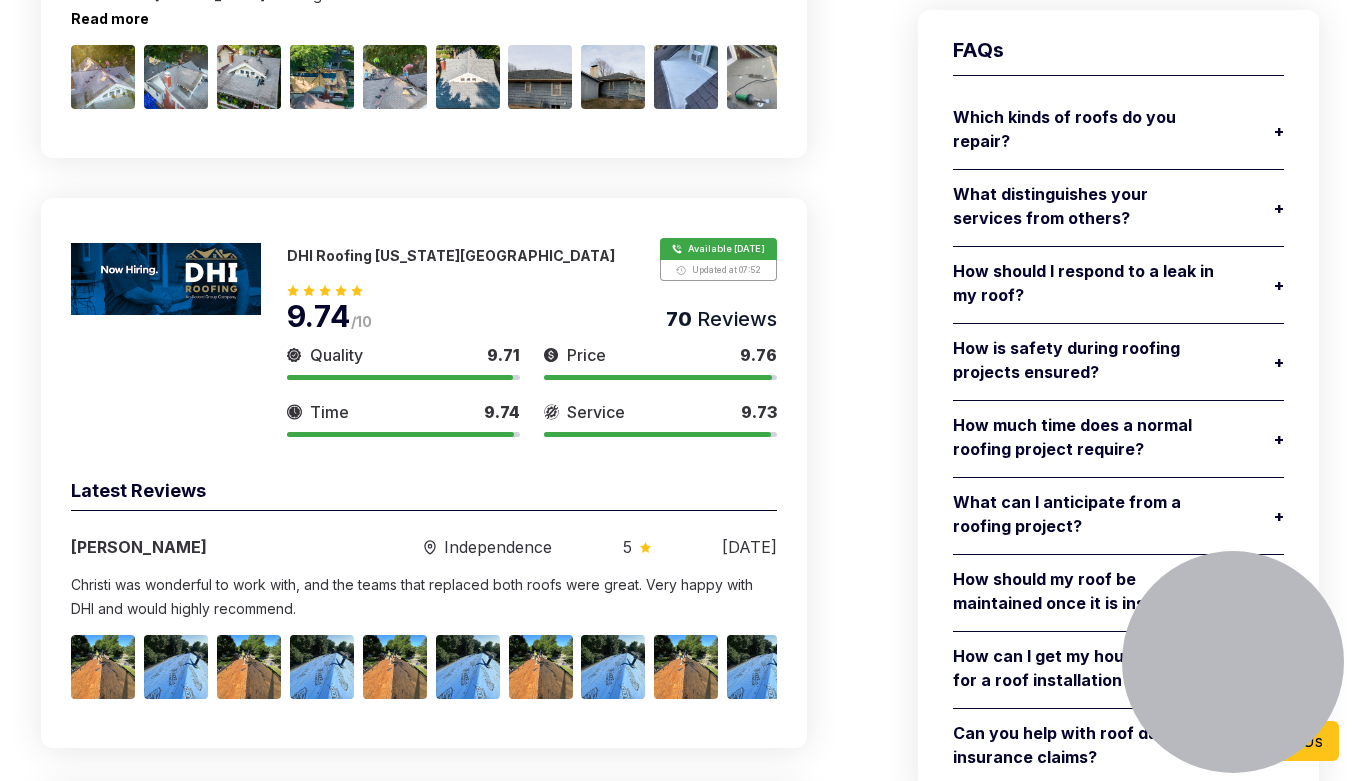 scroll, scrollTop: 840, scrollLeft: 0, axis: vertical 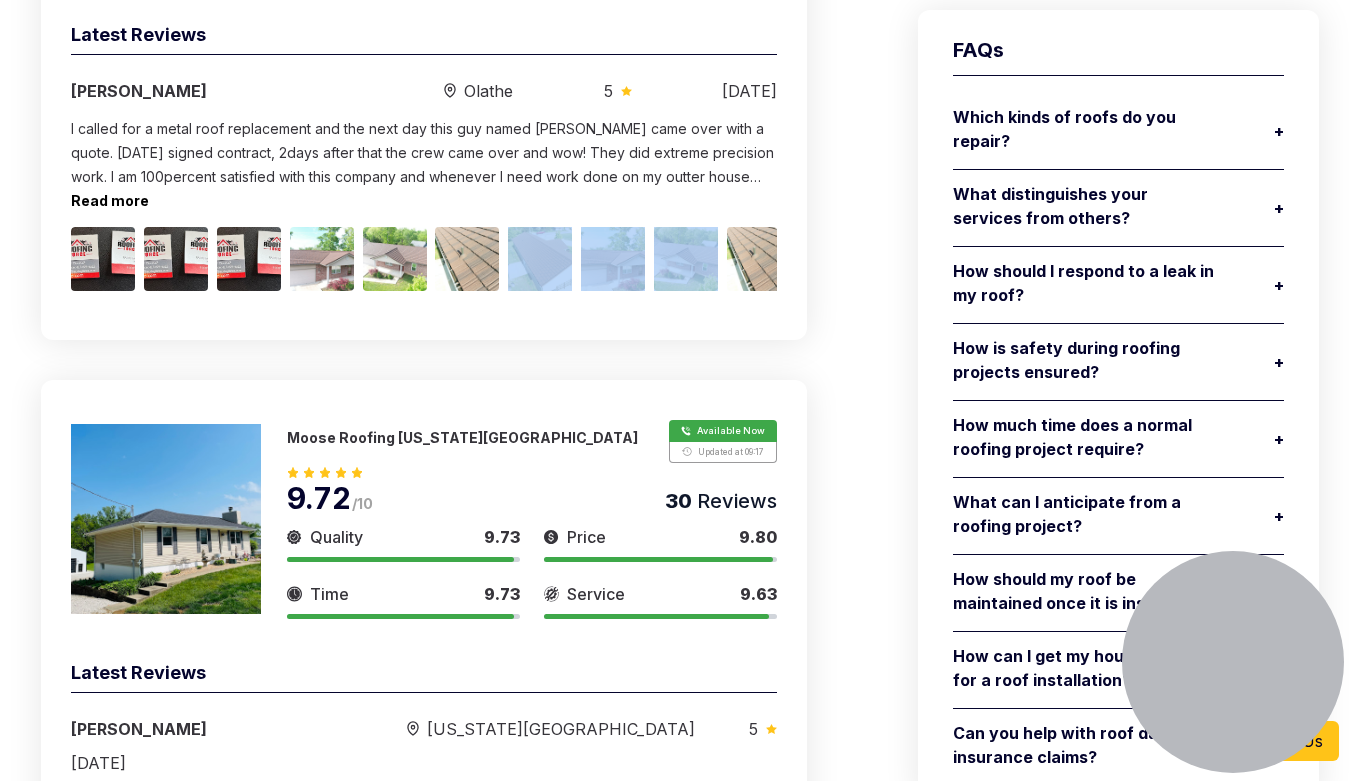 drag, startPoint x: 492, startPoint y: 282, endPoint x: 654, endPoint y: 285, distance: 162.02777 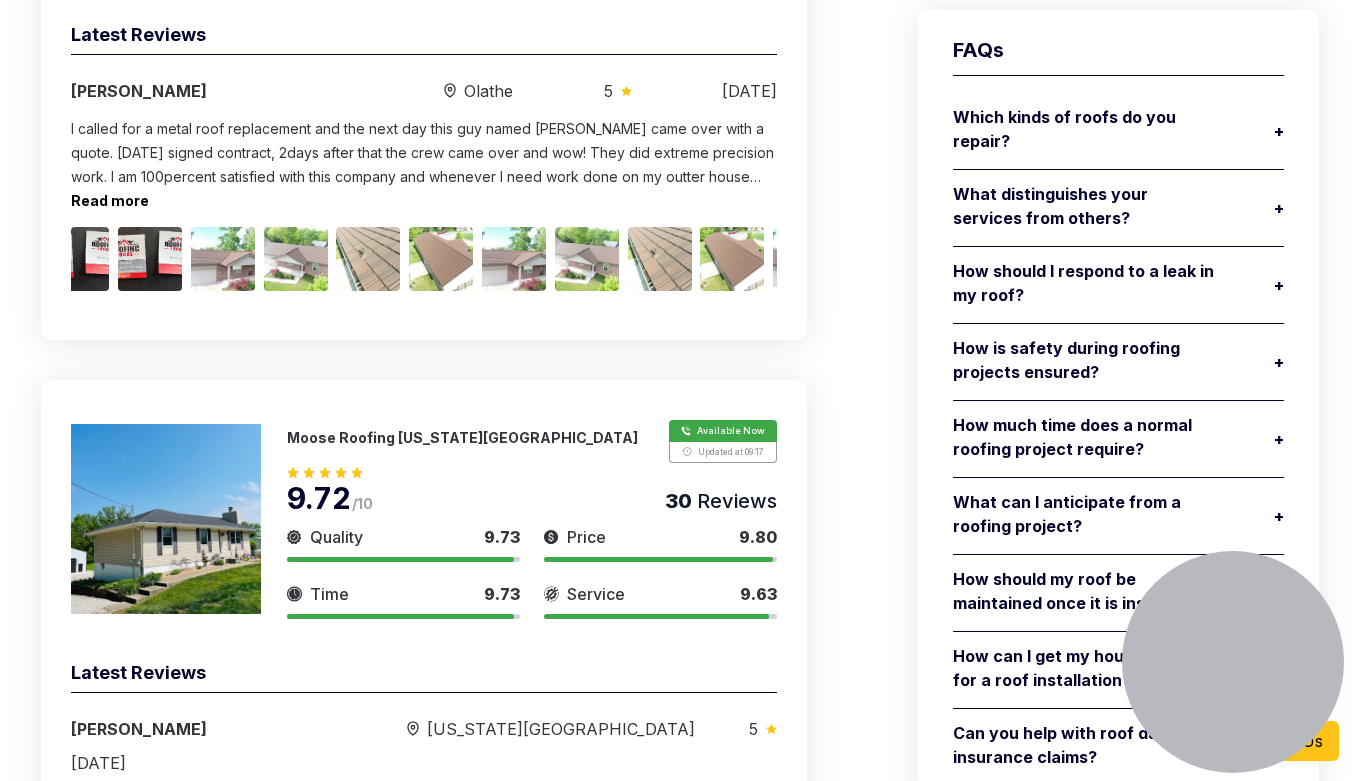 scroll, scrollTop: 0, scrollLeft: 0, axis: both 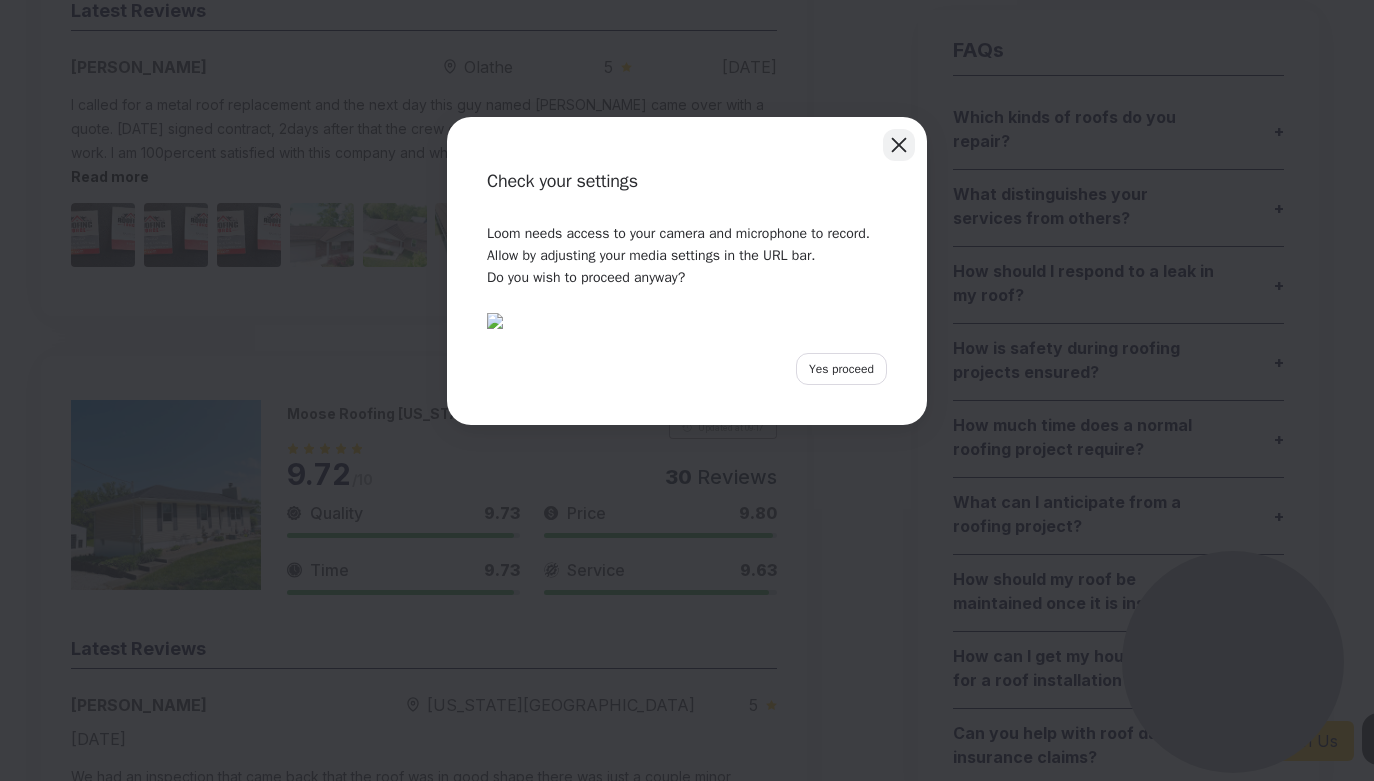 click at bounding box center [899, 145] 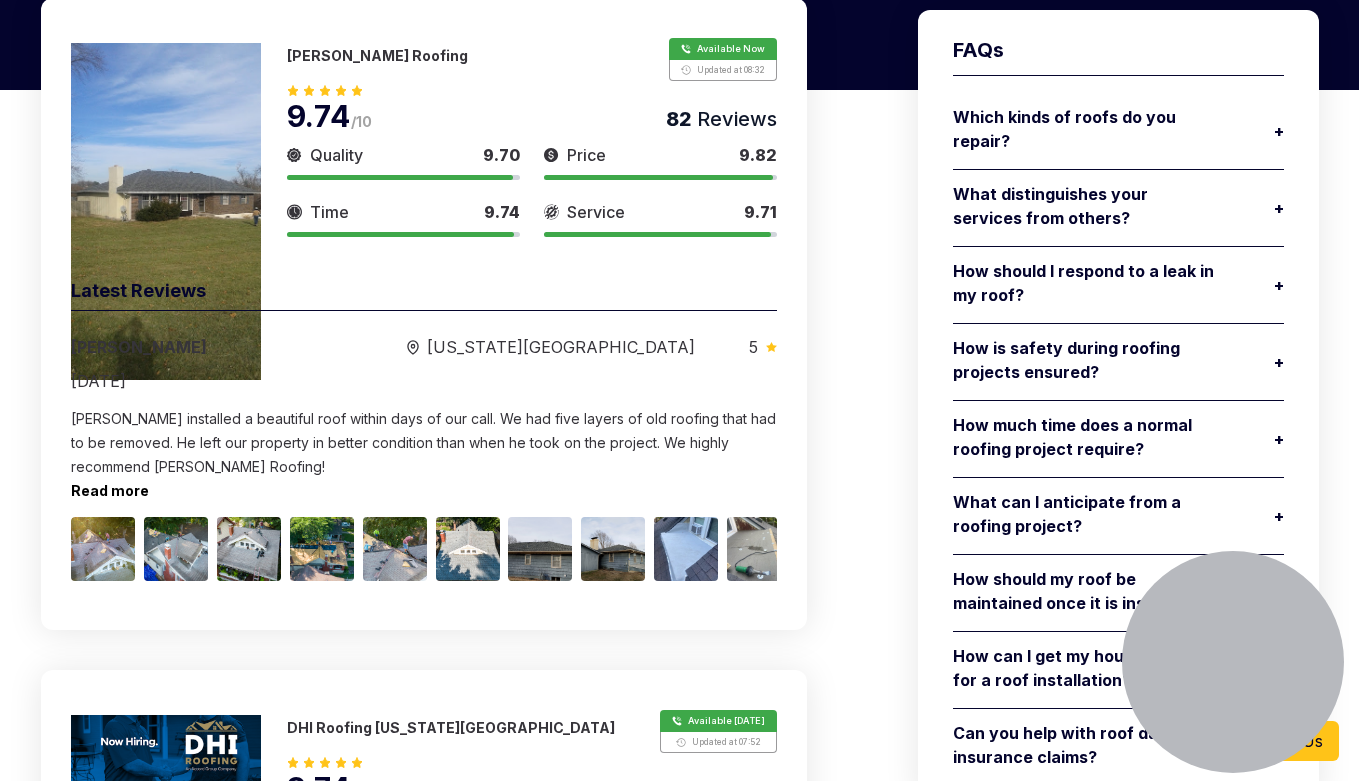 scroll, scrollTop: 120, scrollLeft: 0, axis: vertical 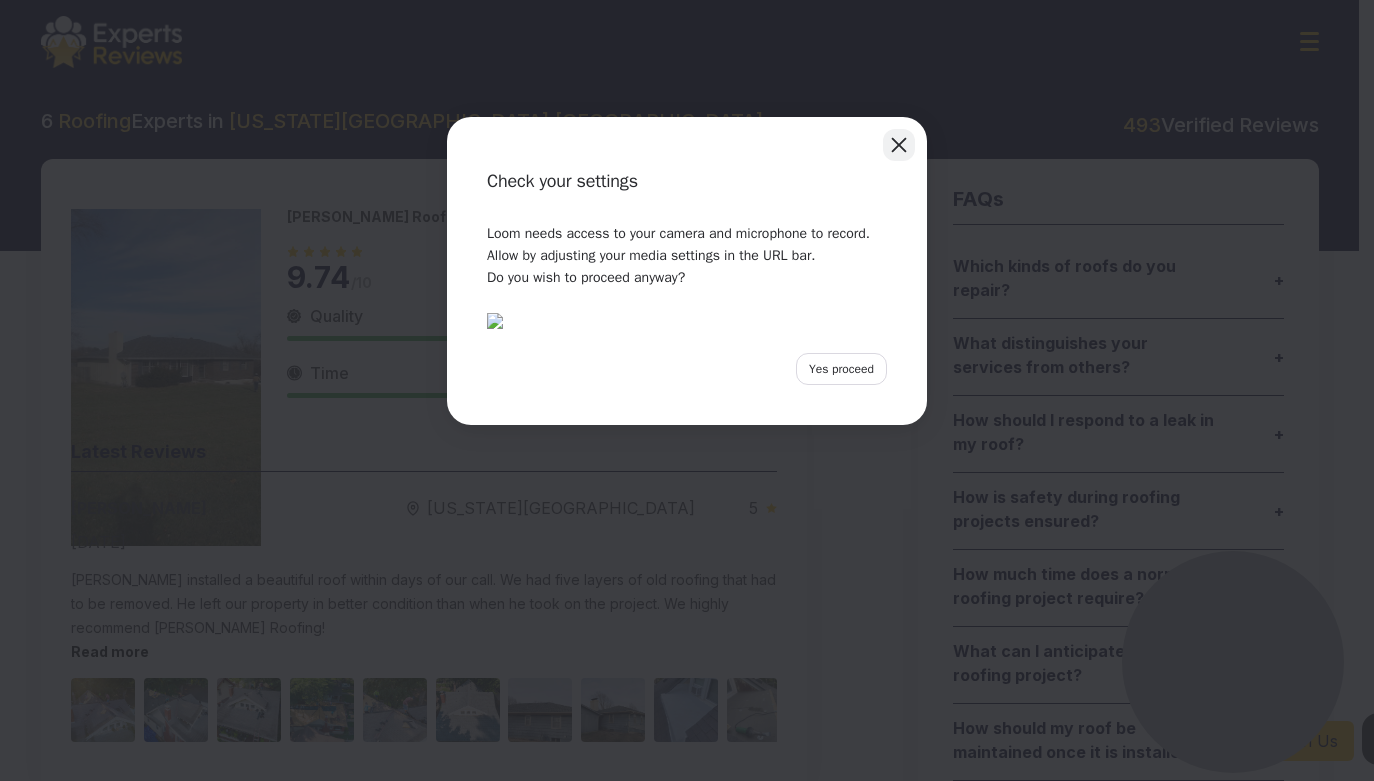 click at bounding box center (899, 145) 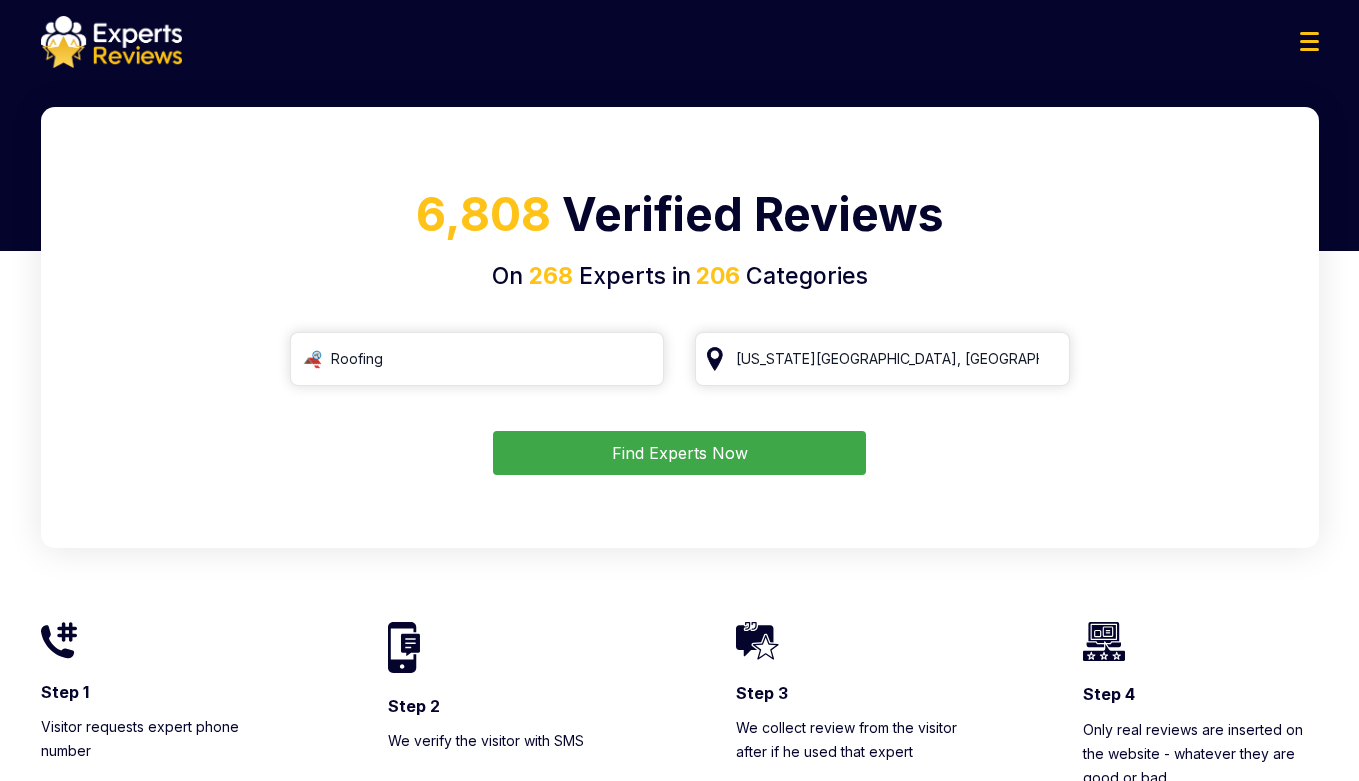 scroll, scrollTop: 0, scrollLeft: 0, axis: both 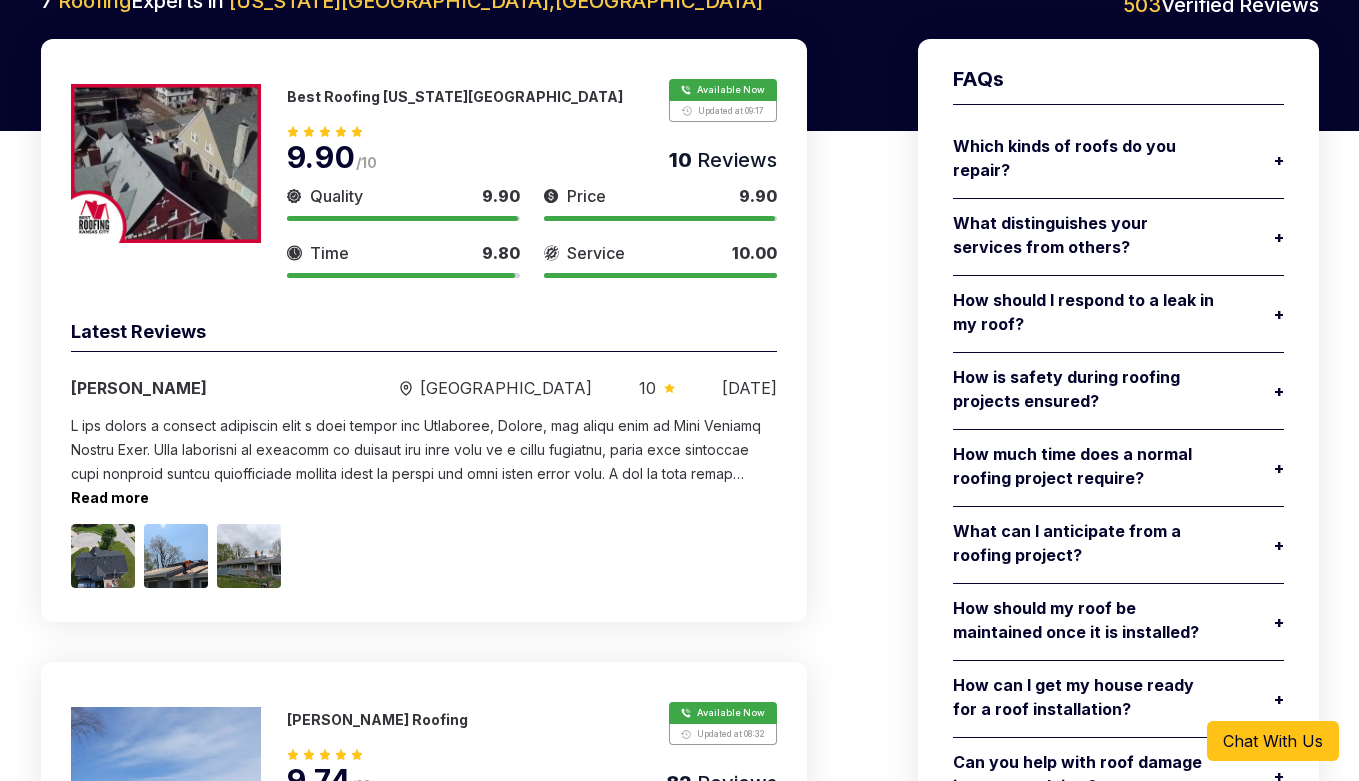 drag, startPoint x: 505, startPoint y: 96, endPoint x: 315, endPoint y: 98, distance: 190.01053 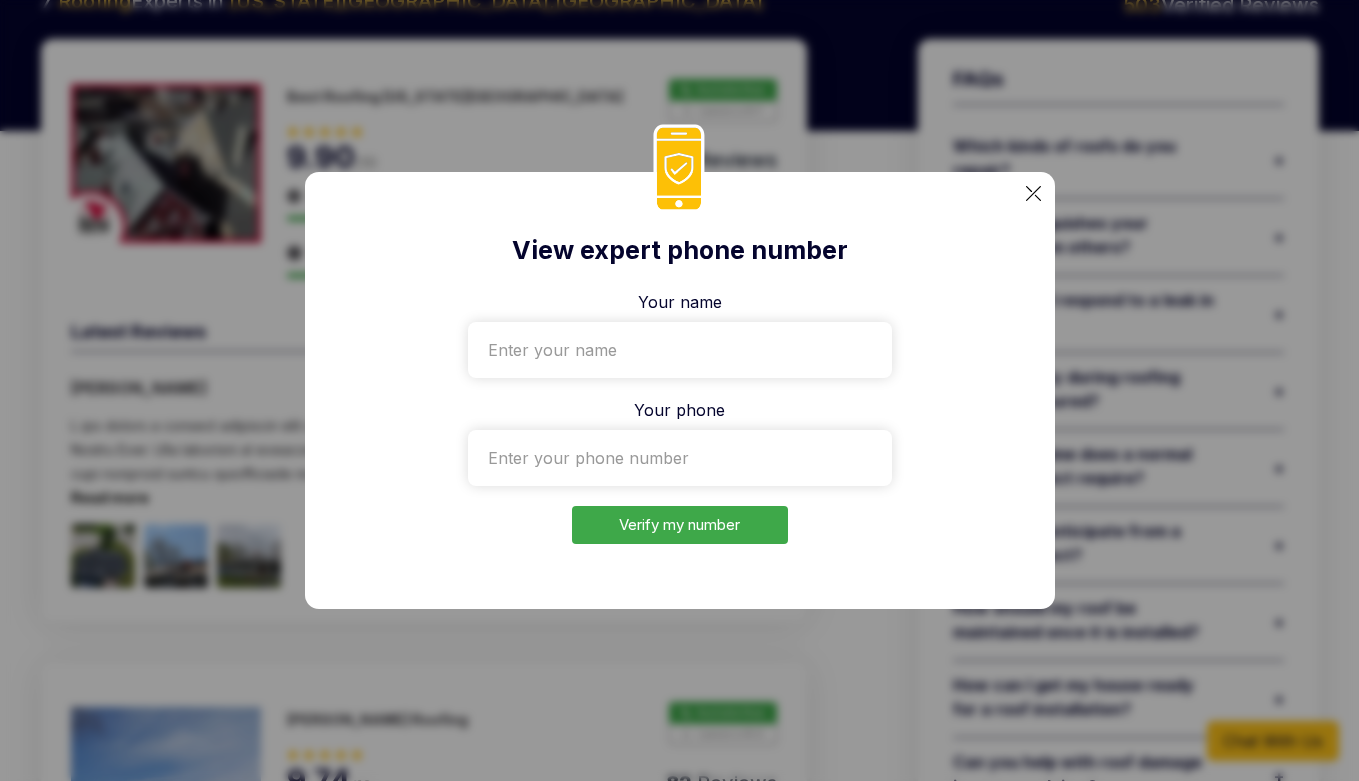 click at bounding box center [1033, 193] 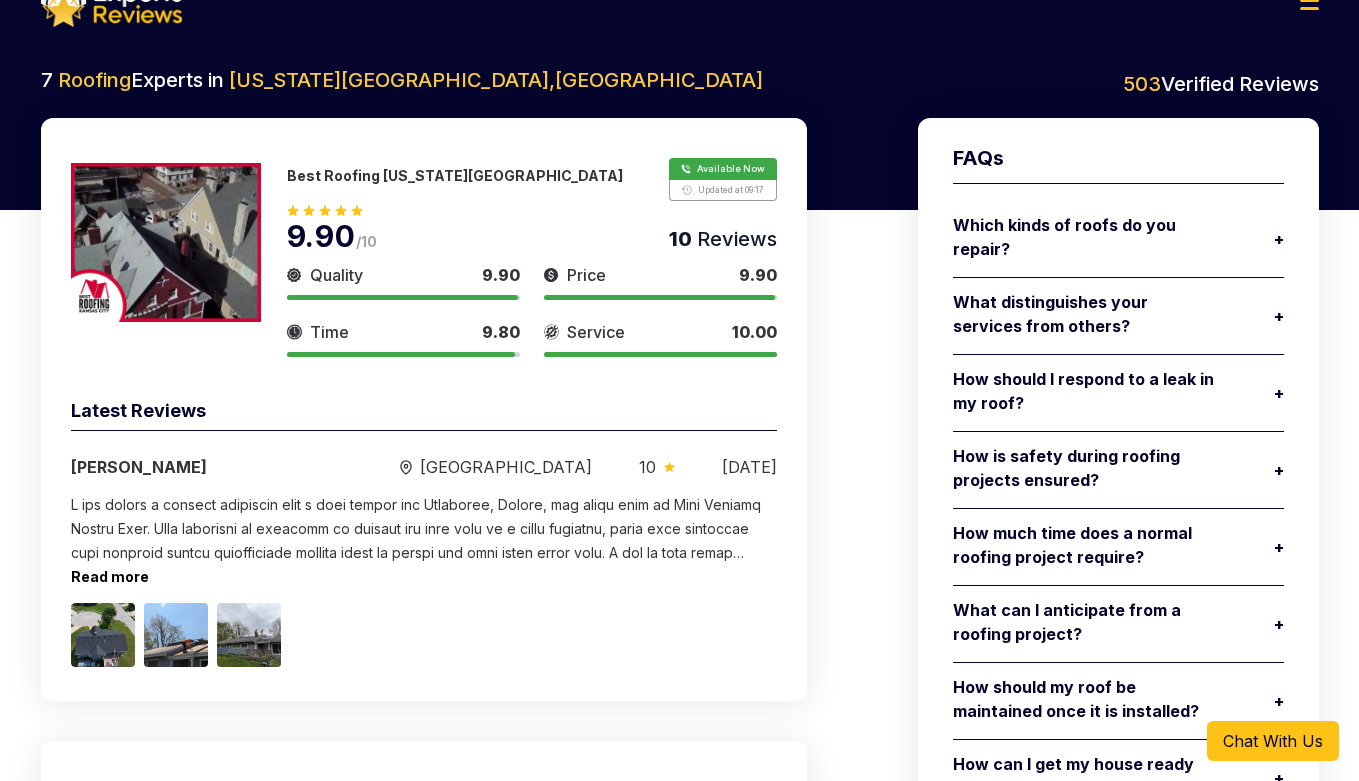 scroll, scrollTop: 0, scrollLeft: 0, axis: both 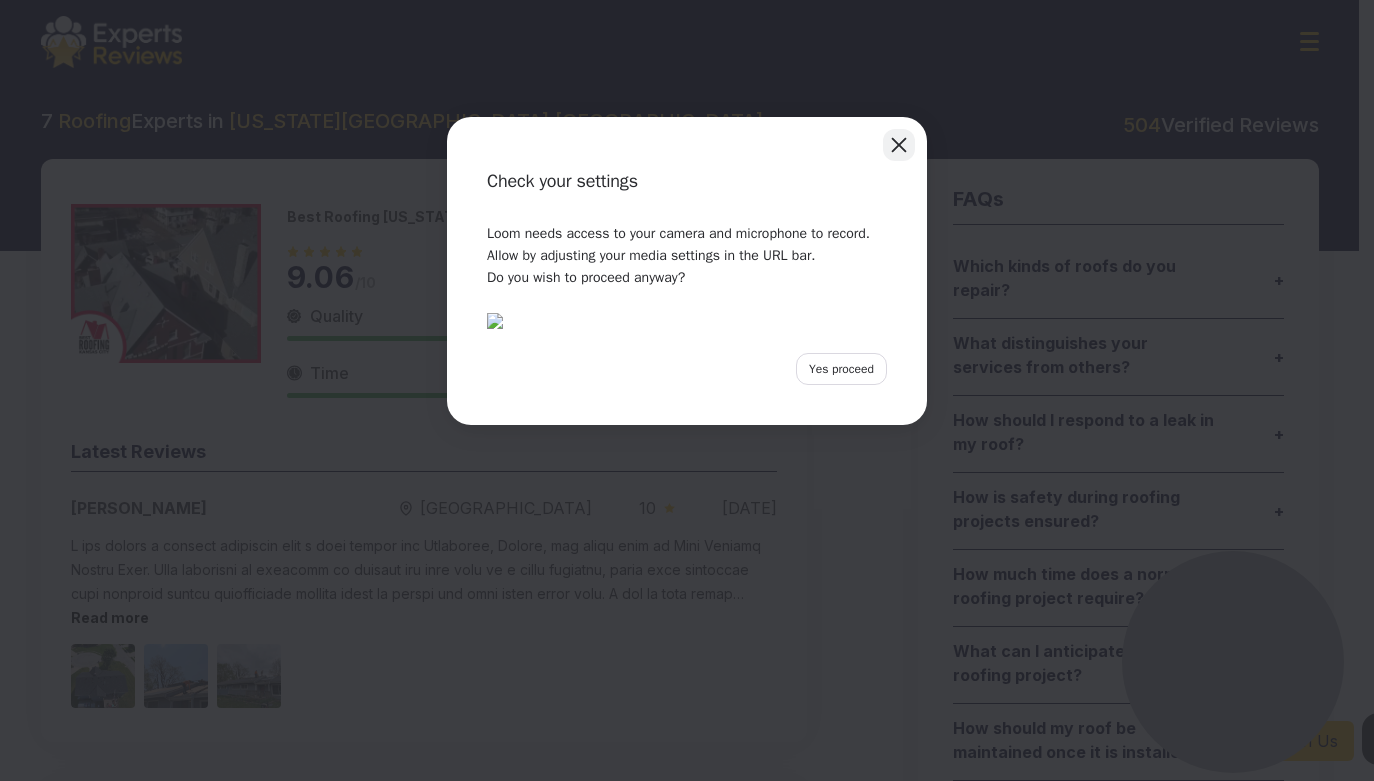 click at bounding box center [899, 145] 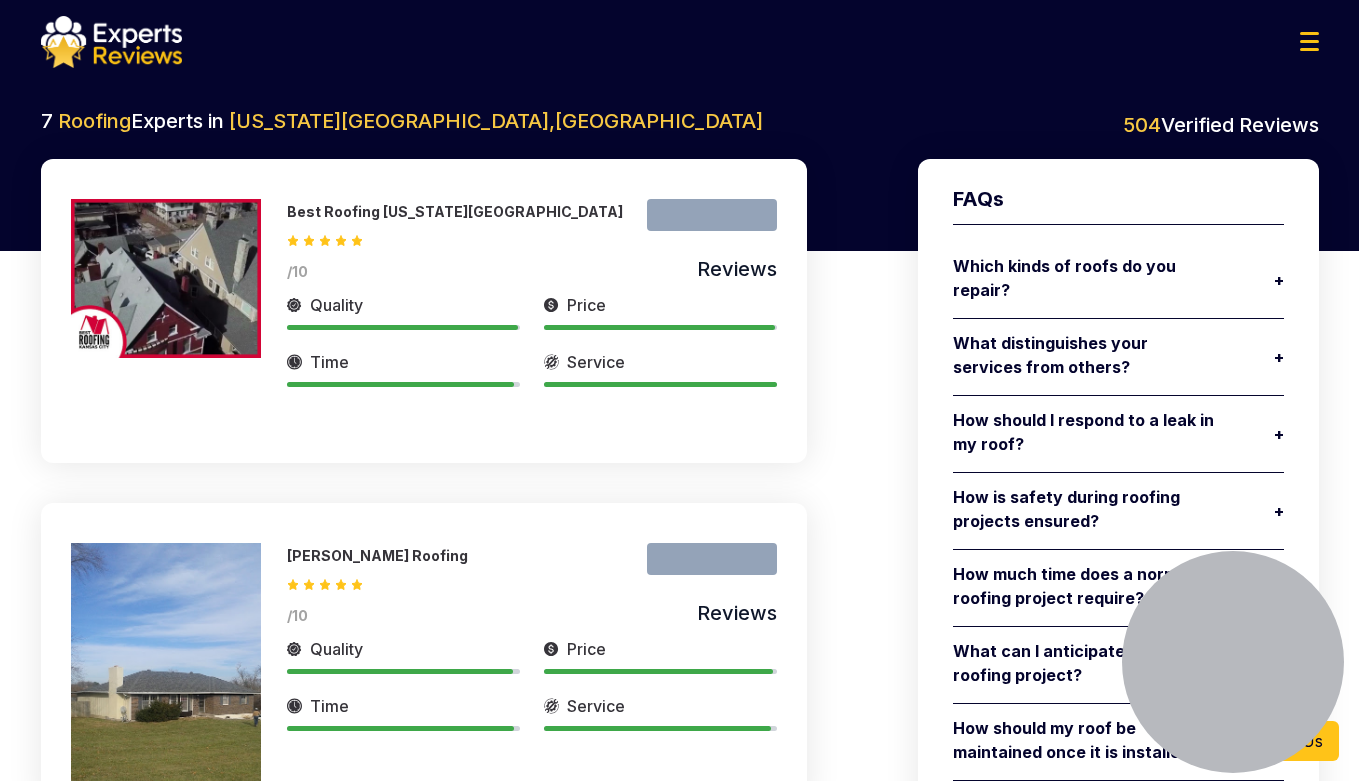 scroll, scrollTop: 0, scrollLeft: 0, axis: both 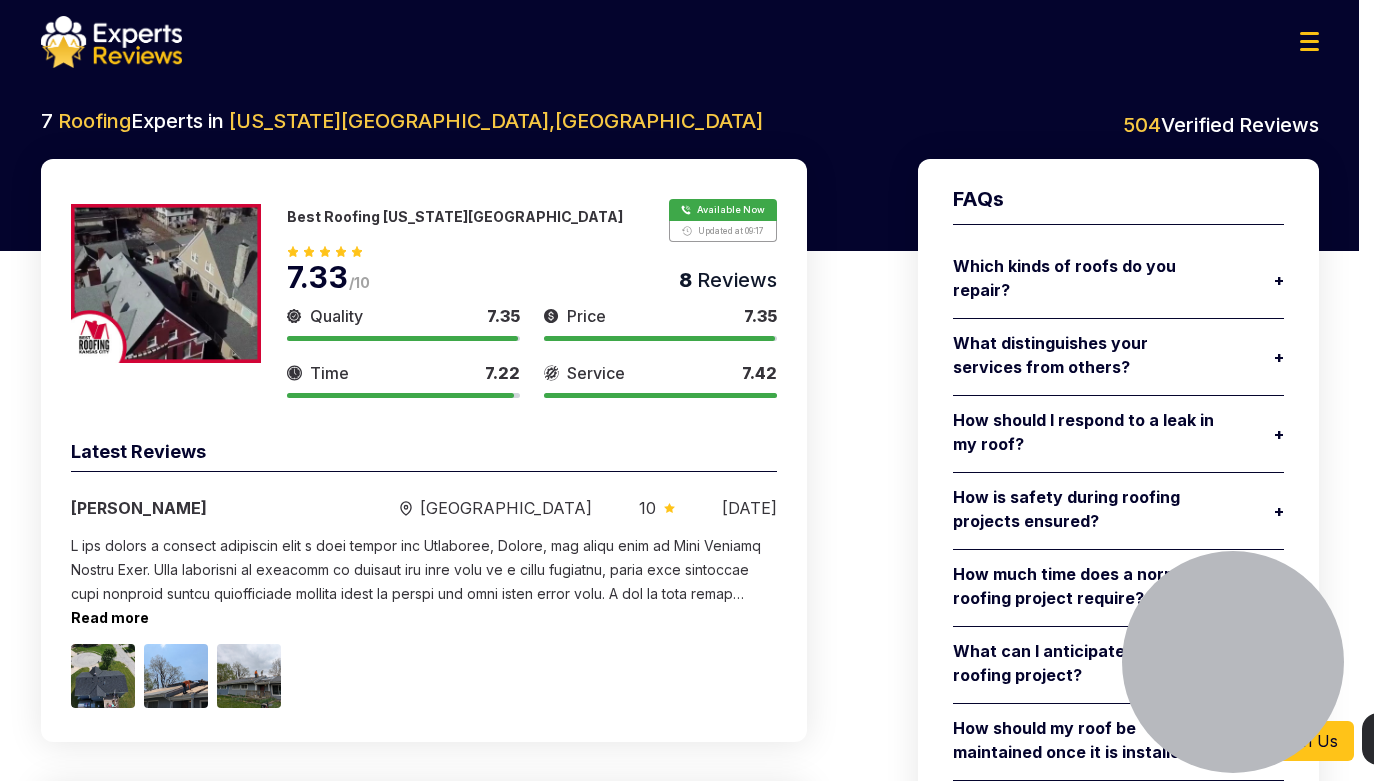 click at bounding box center [165, 810] 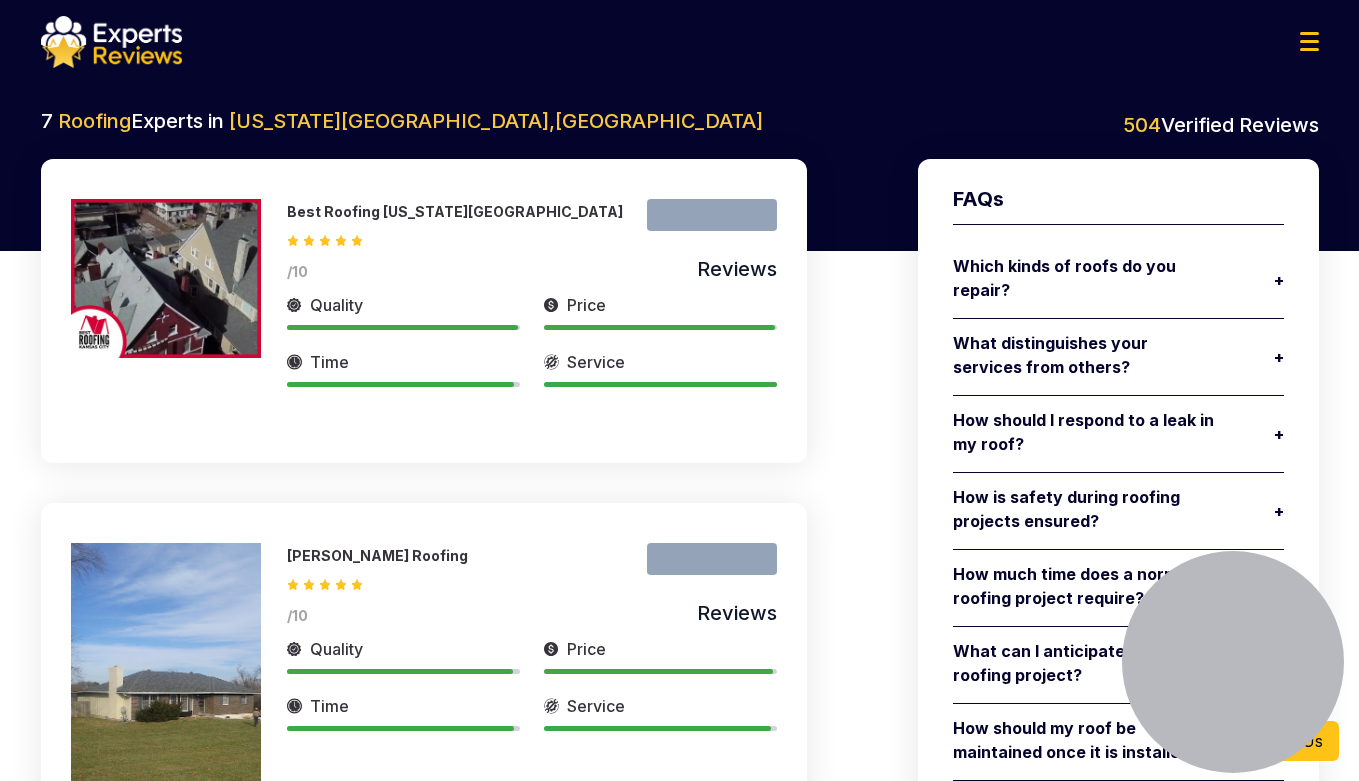 scroll, scrollTop: 0, scrollLeft: 0, axis: both 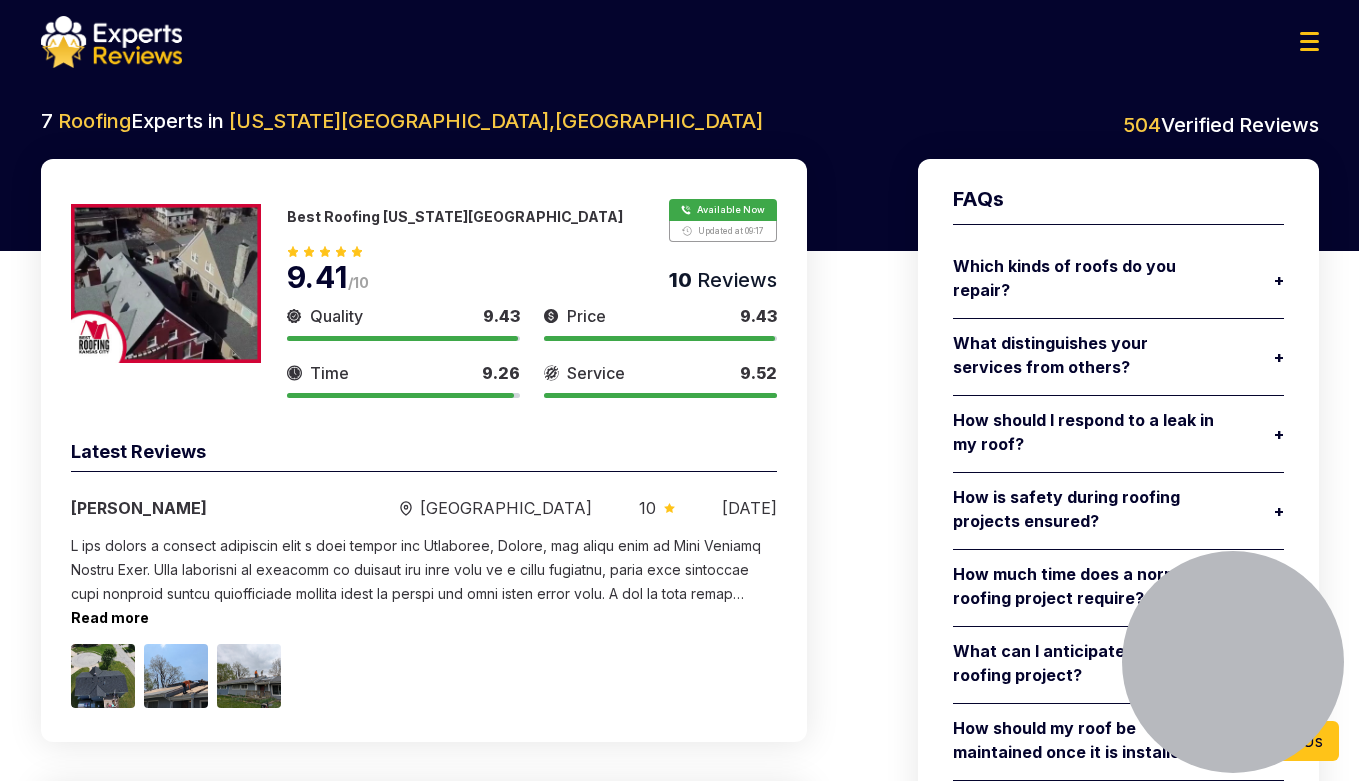 click at bounding box center (157, 810) 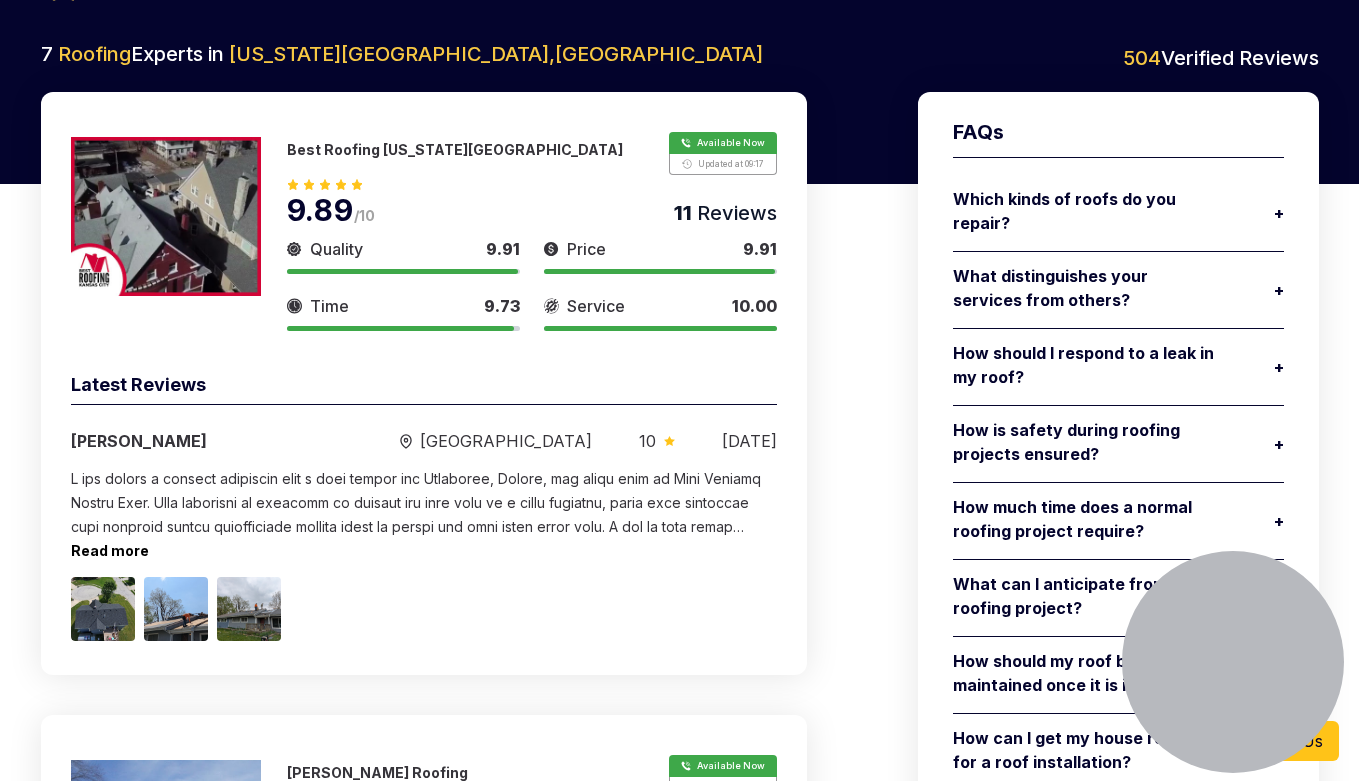 scroll, scrollTop: 0, scrollLeft: 0, axis: both 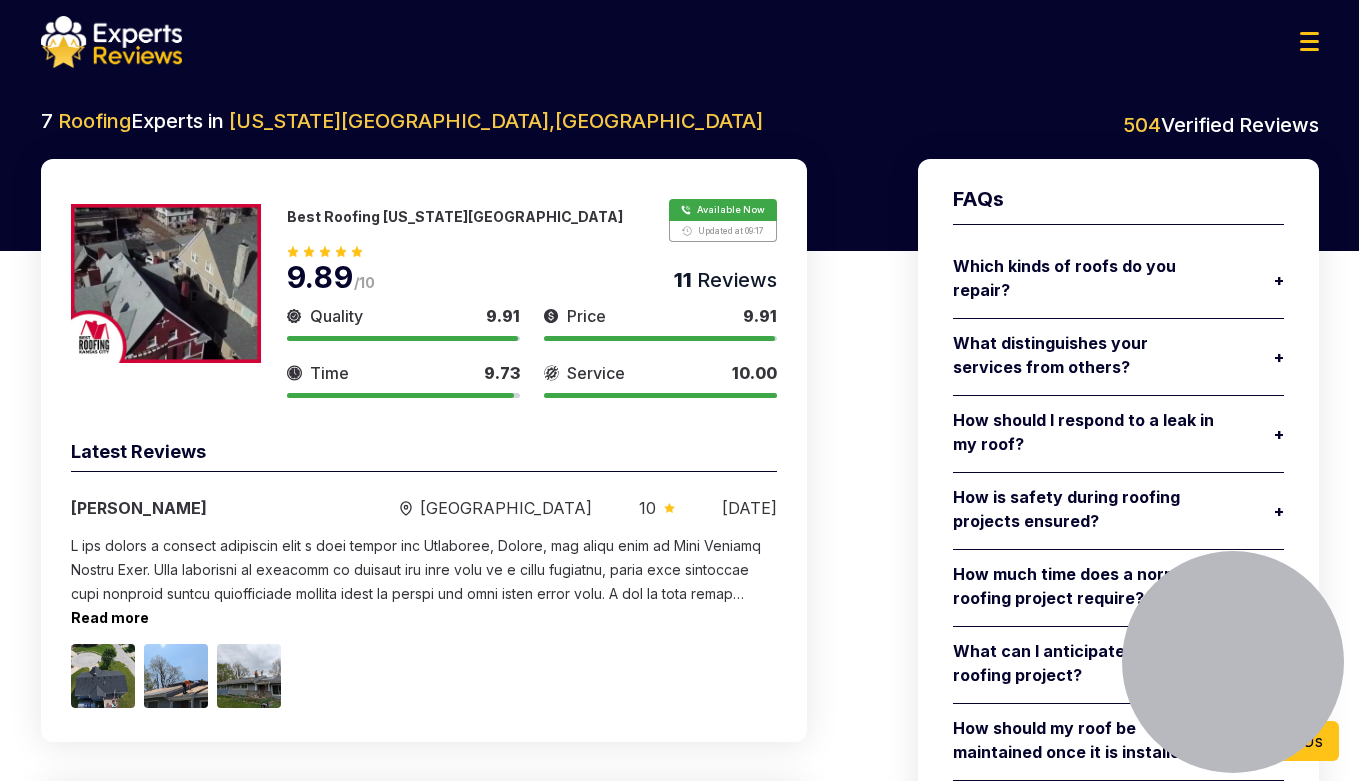 click at bounding box center [166, 283] 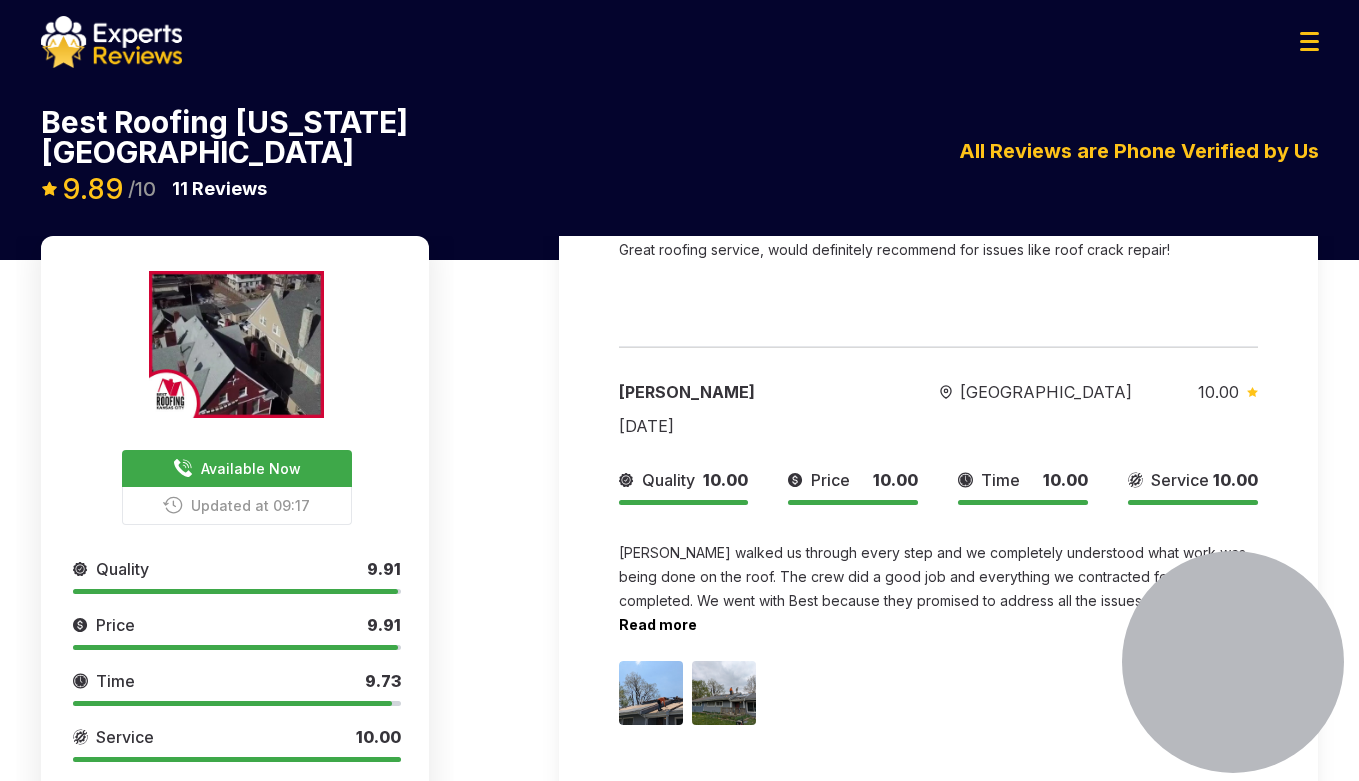scroll, scrollTop: 2993, scrollLeft: 0, axis: vertical 